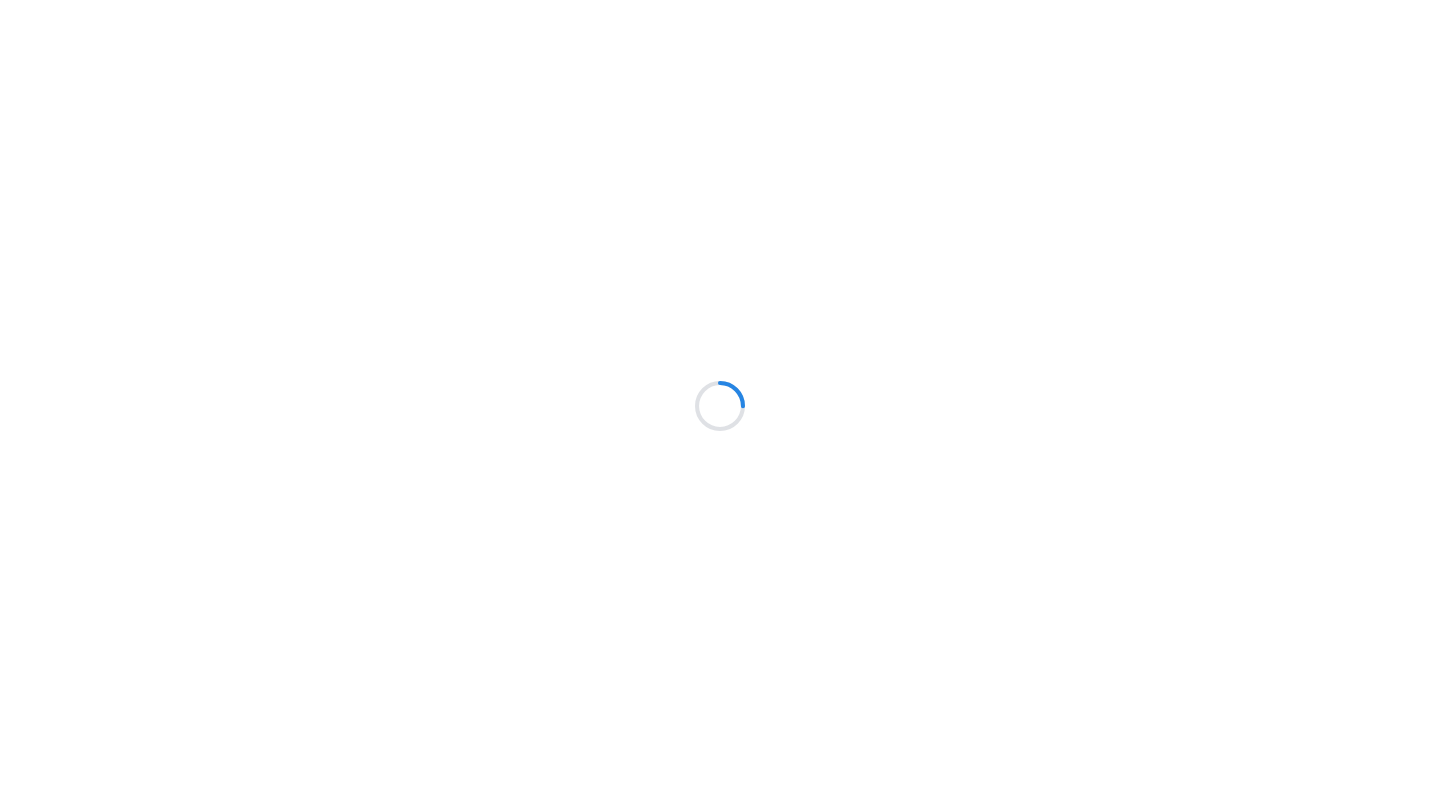 scroll, scrollTop: 0, scrollLeft: 0, axis: both 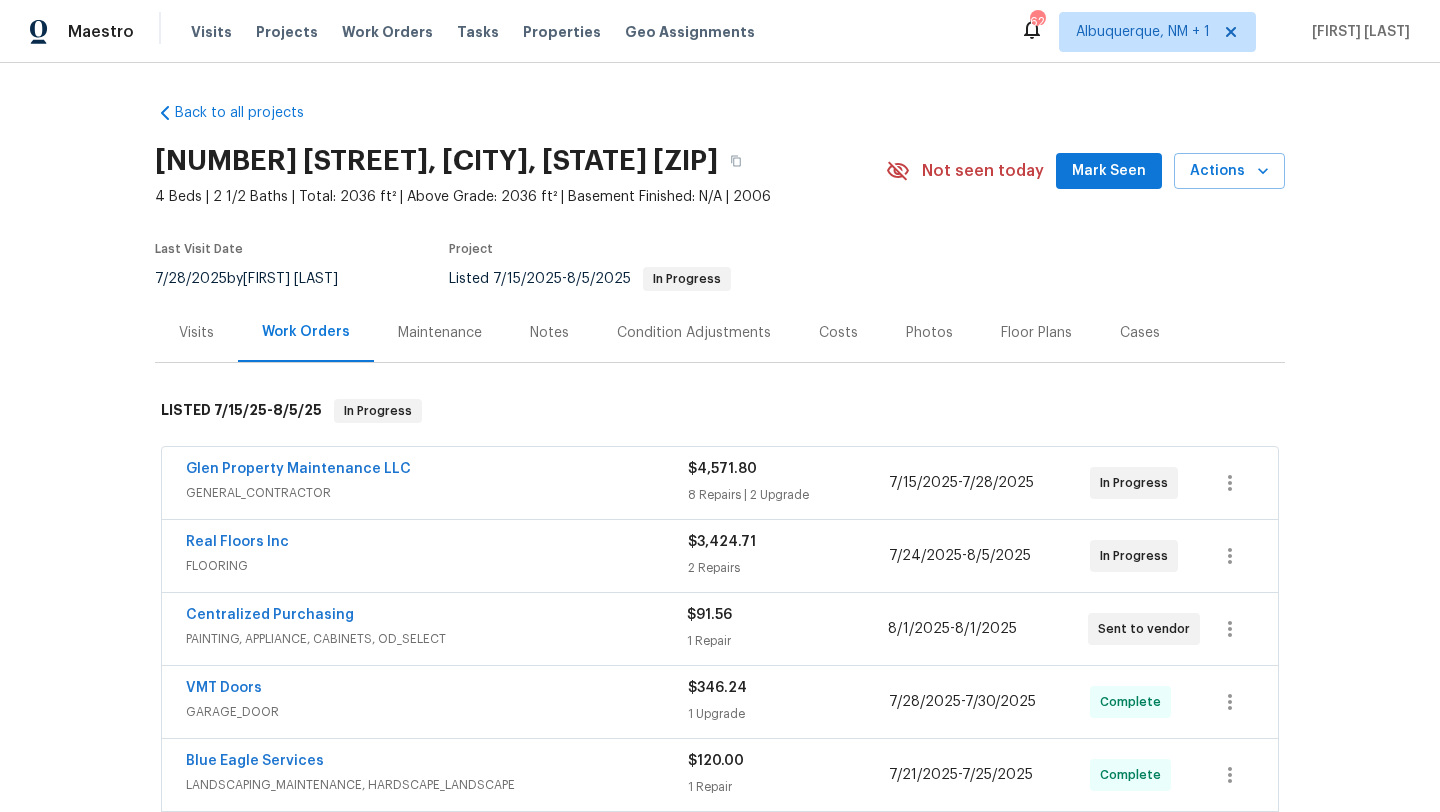 click on "Glen Property Maintenance LLC GENERAL_CONTRACTOR" at bounding box center [437, 483] 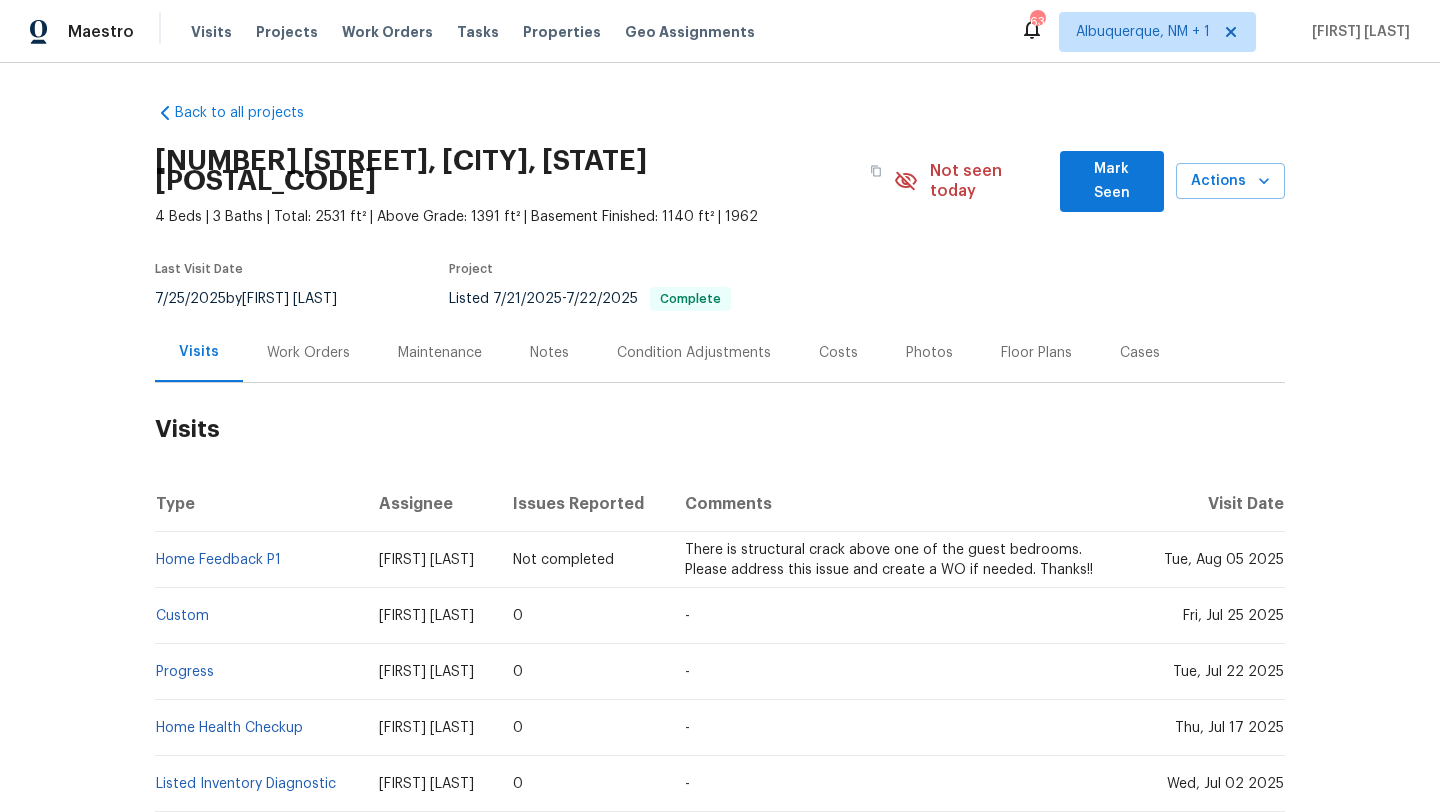 scroll, scrollTop: 0, scrollLeft: 0, axis: both 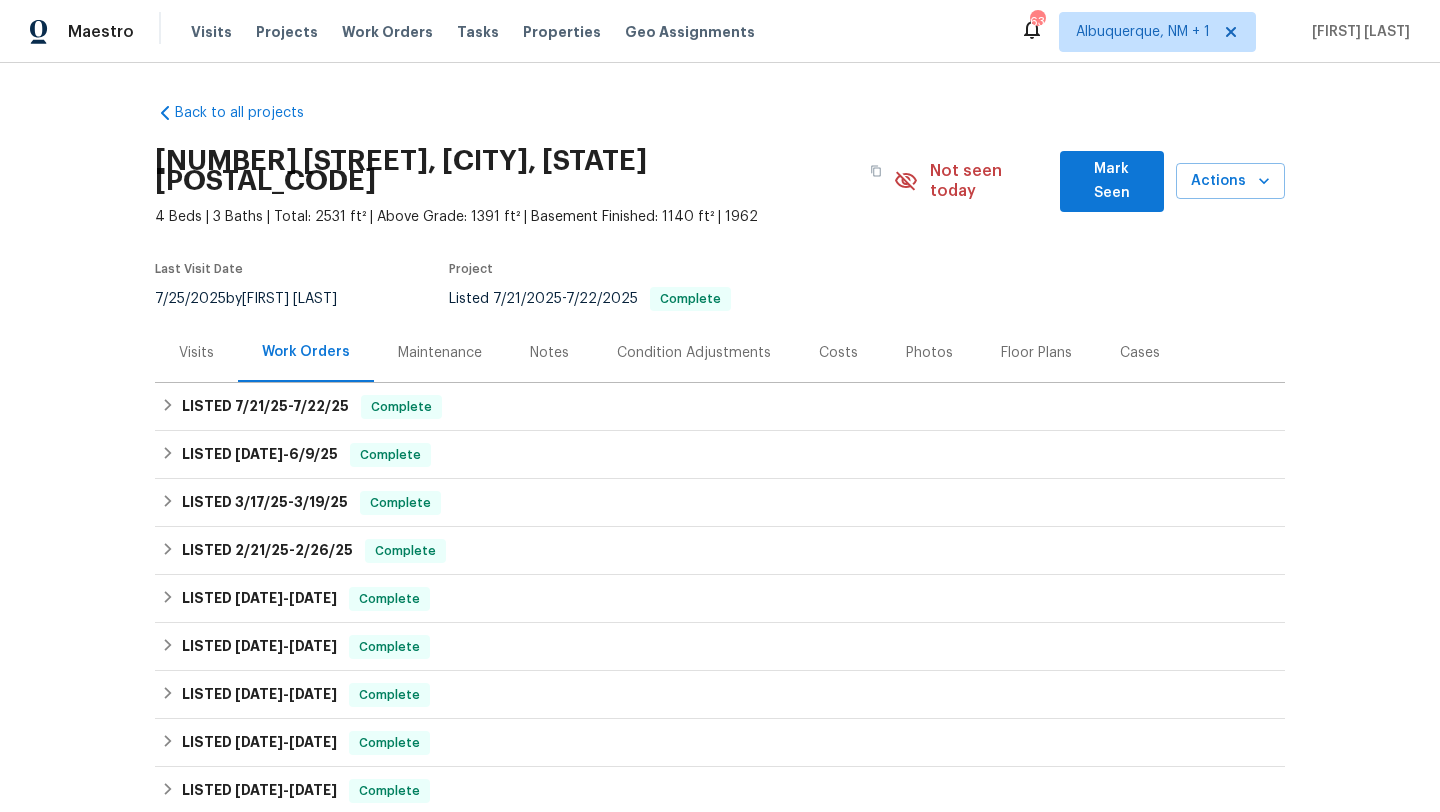 click on "Visits" at bounding box center (196, 353) 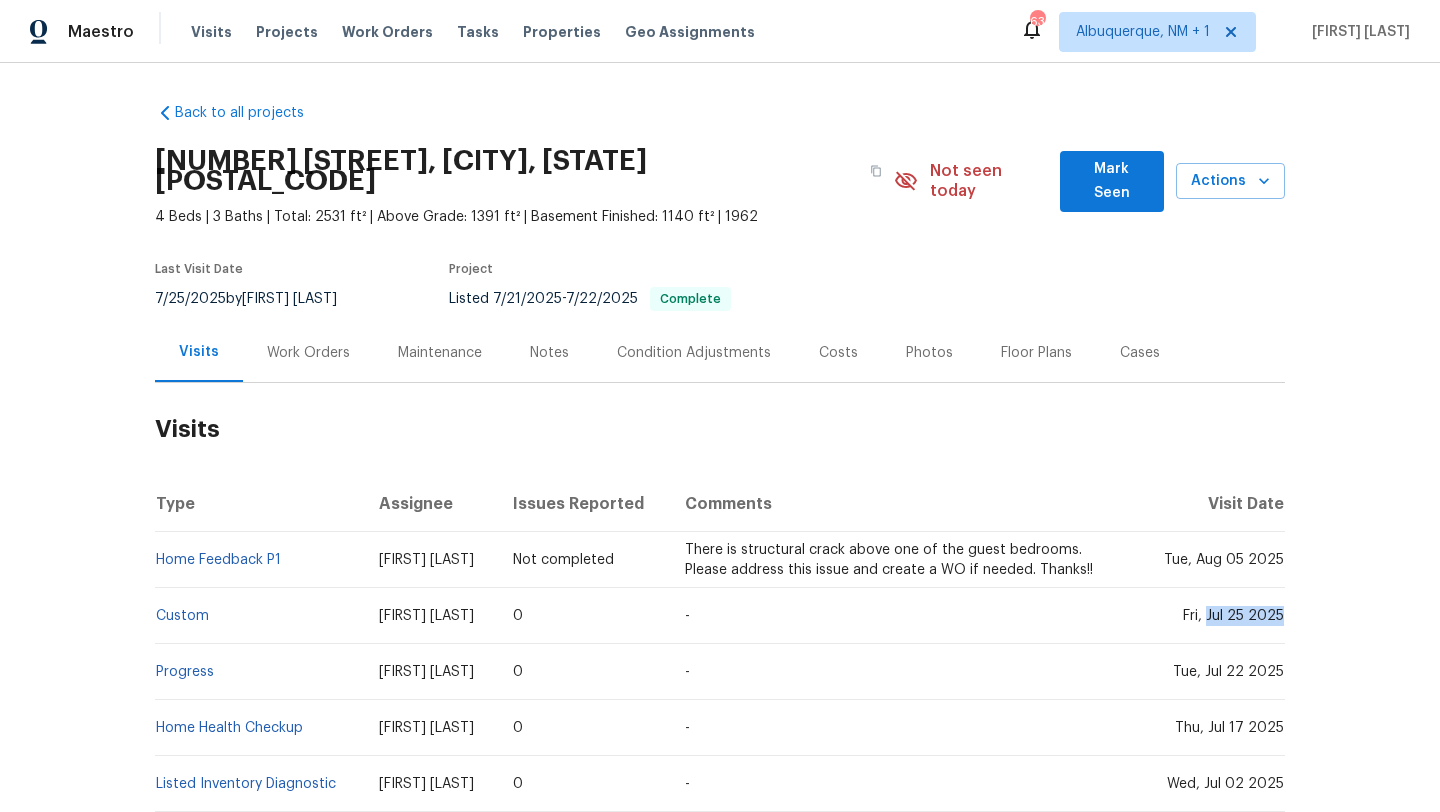drag, startPoint x: 1212, startPoint y: 598, endPoint x: 1283, endPoint y: 602, distance: 71.11259 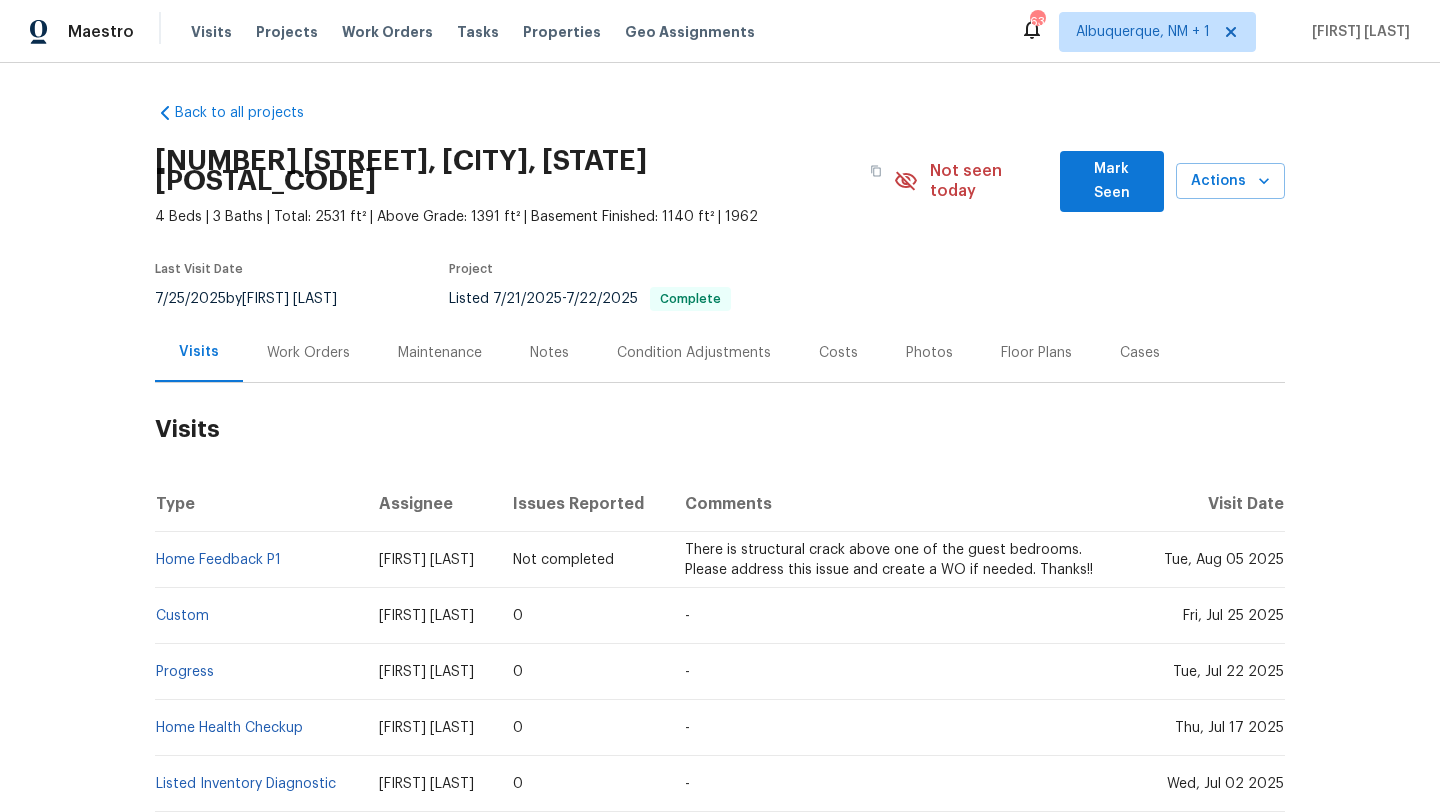 click on "Work Orders" at bounding box center (308, 353) 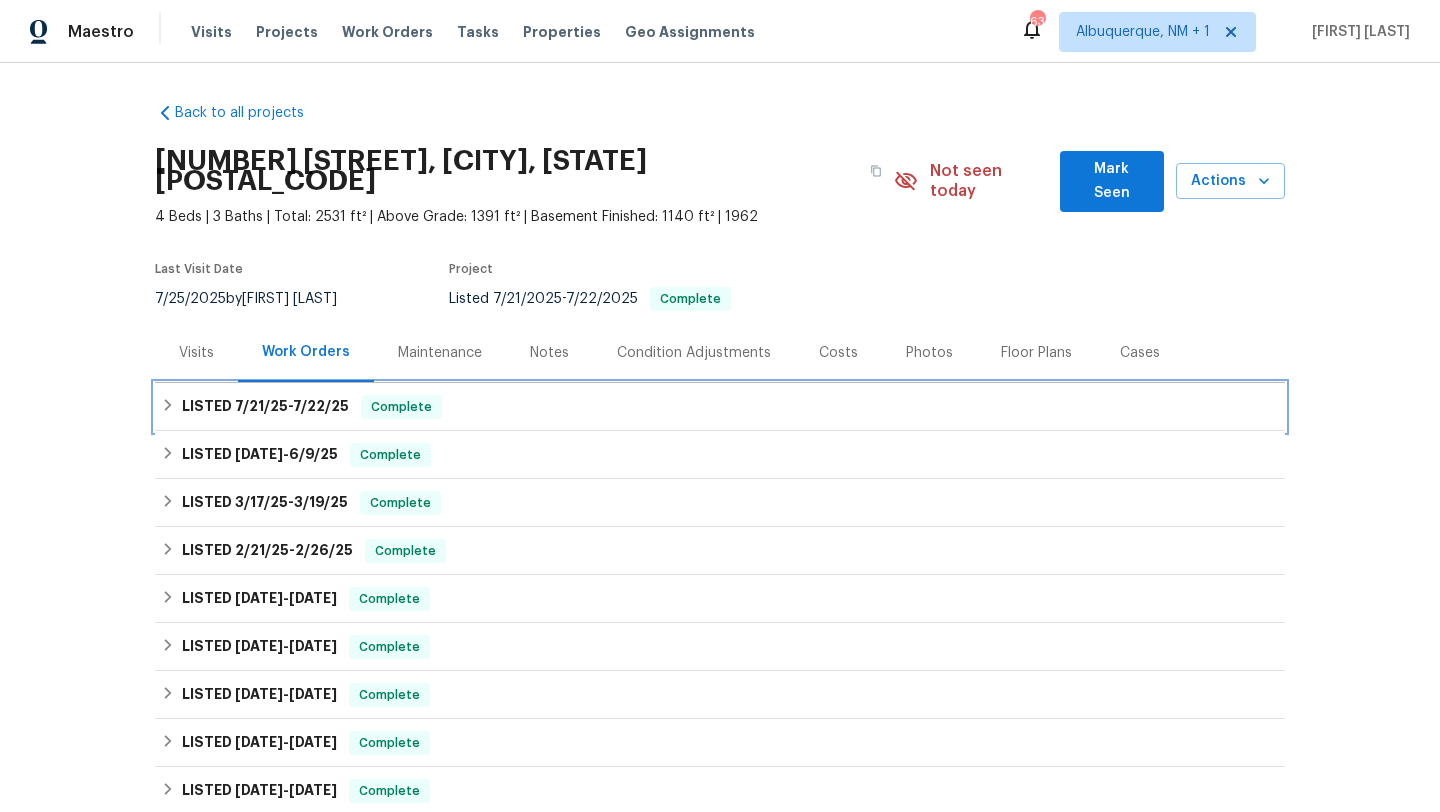 click on "7/22/25" at bounding box center [321, 406] 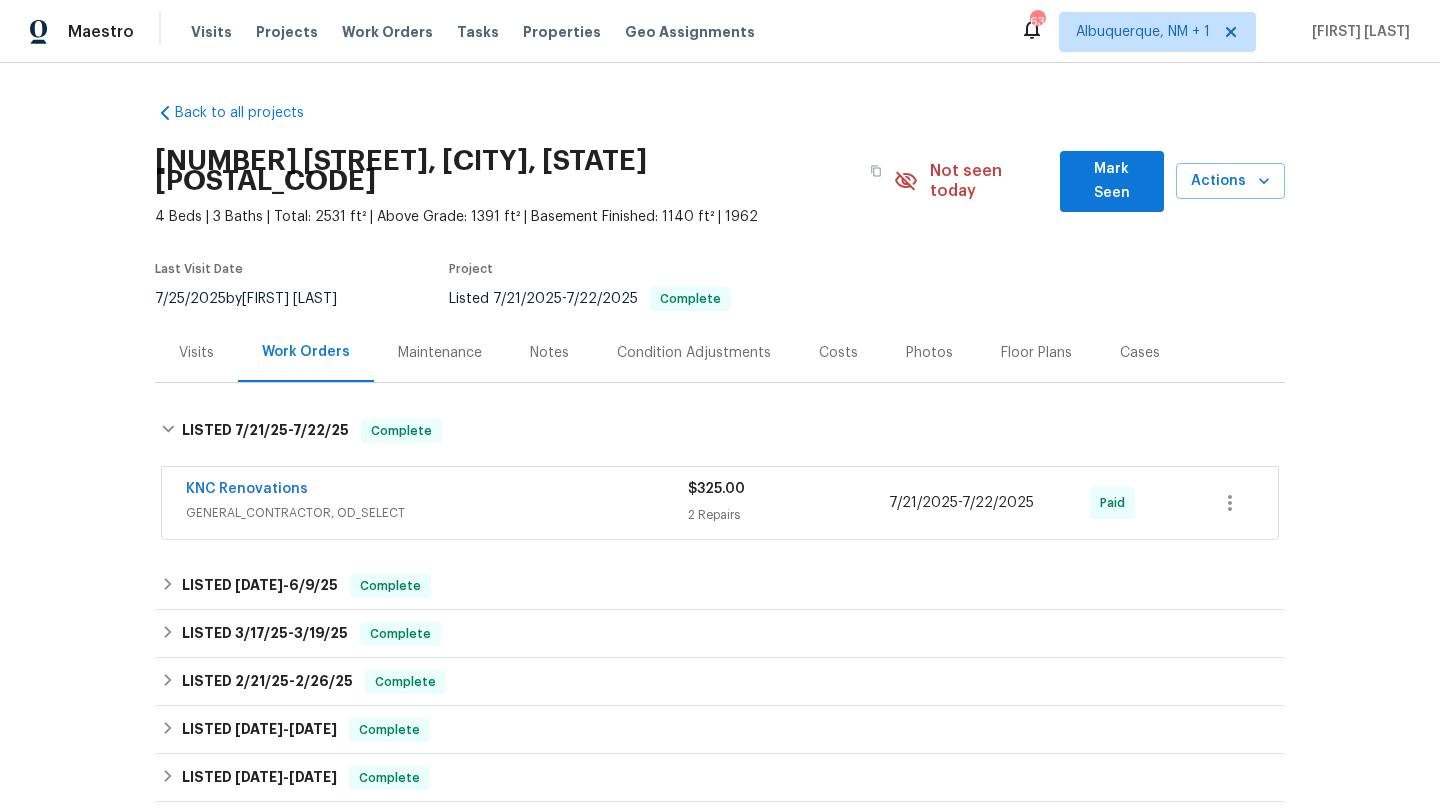 click on "GENERAL_CONTRACTOR, OD_SELECT" at bounding box center (437, 513) 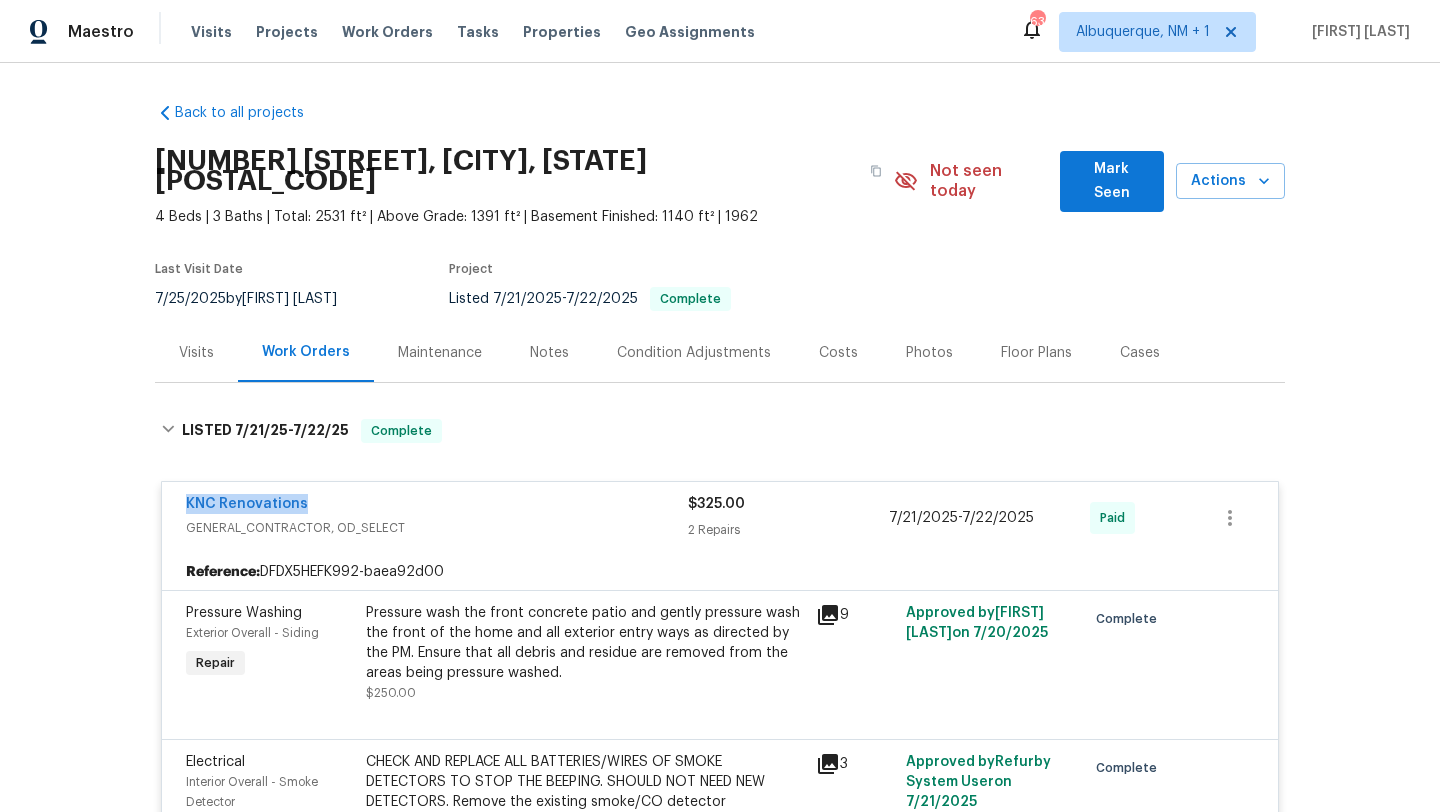 drag, startPoint x: 333, startPoint y: 488, endPoint x: 176, endPoint y: 487, distance: 157.00319 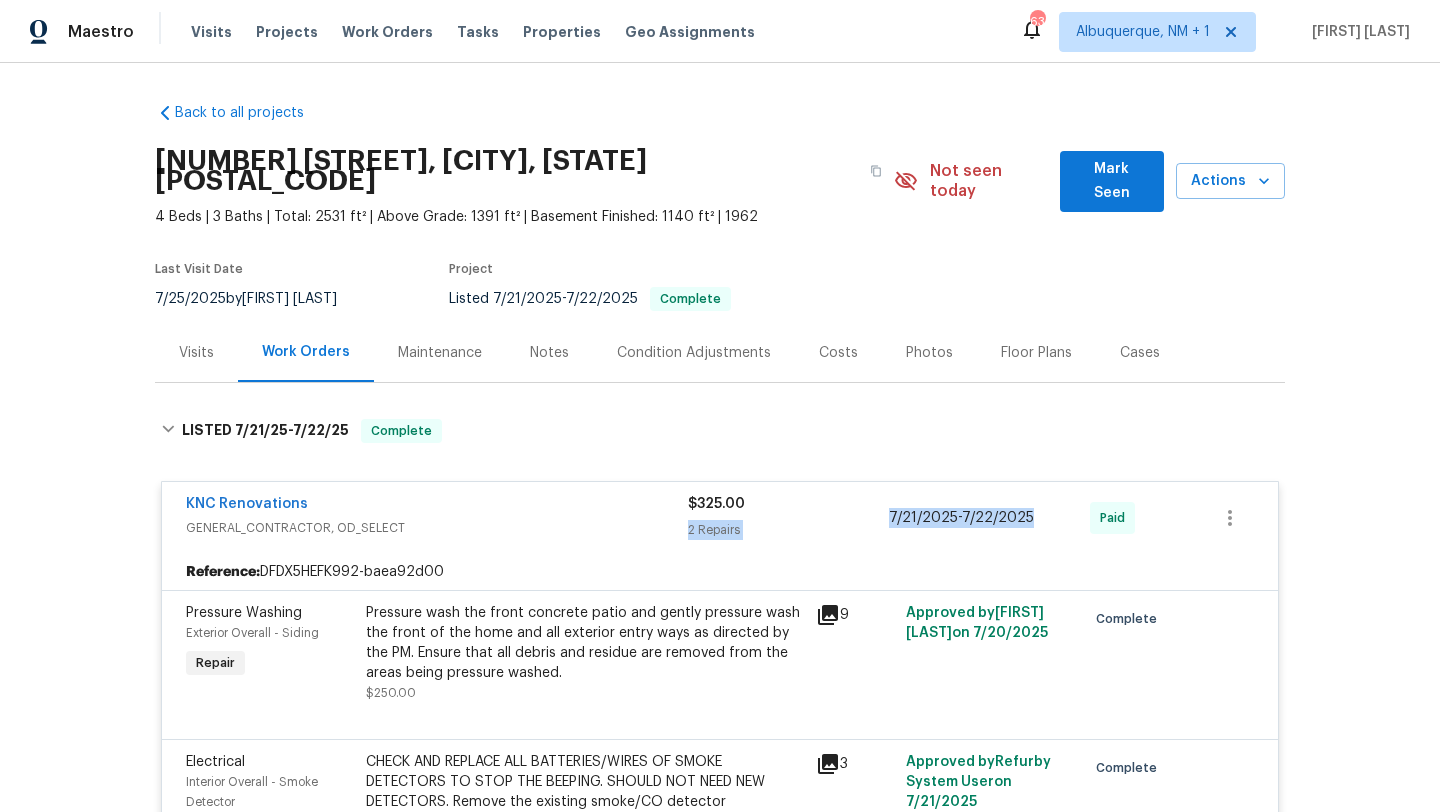 drag, startPoint x: 1043, startPoint y: 497, endPoint x: 887, endPoint y: 496, distance: 156.0032 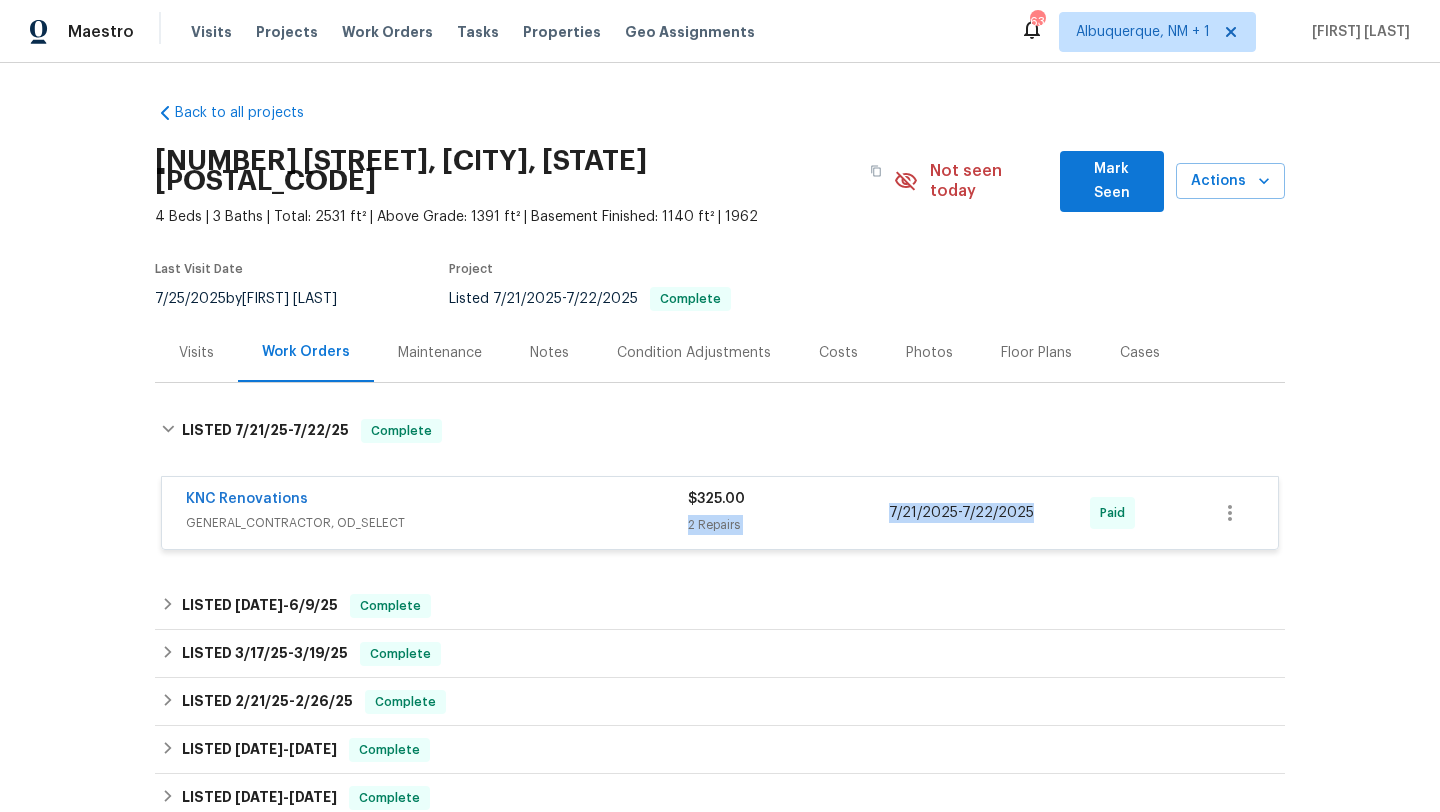 copy on "2 Repairs 7/21/2025  -  7/22/2025" 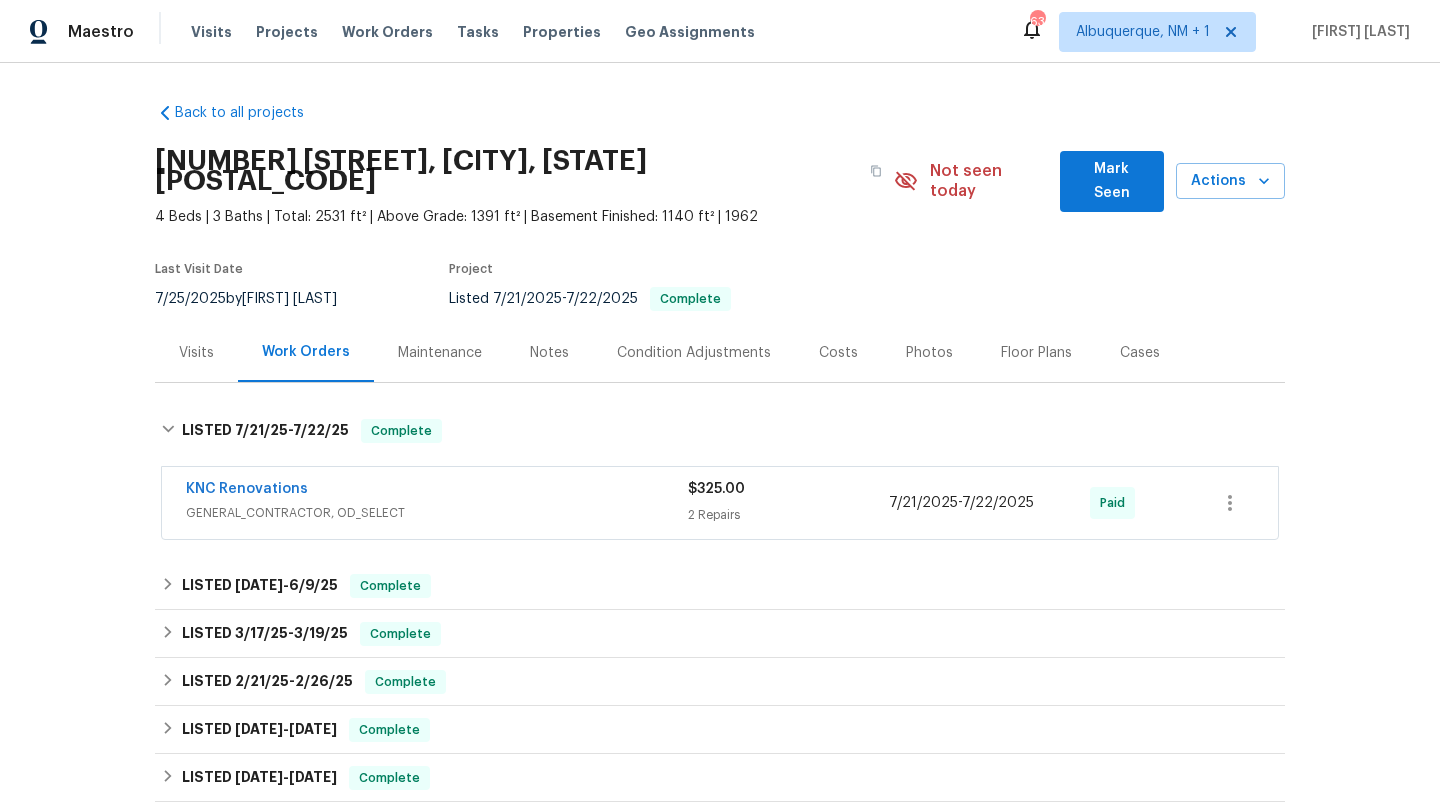 click on "Visits" at bounding box center [196, 352] 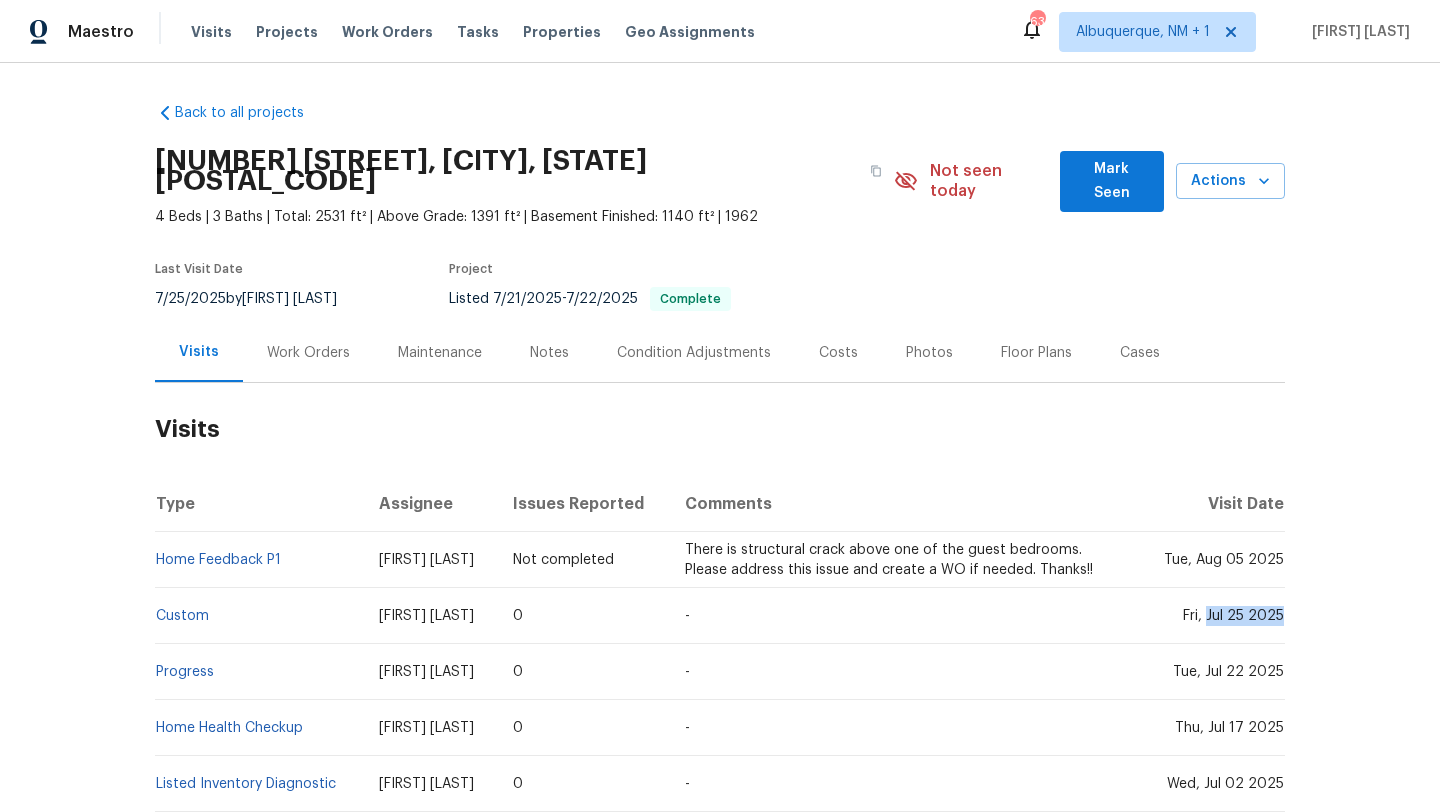 drag, startPoint x: 1212, startPoint y: 597, endPoint x: 1283, endPoint y: 604, distance: 71.34424 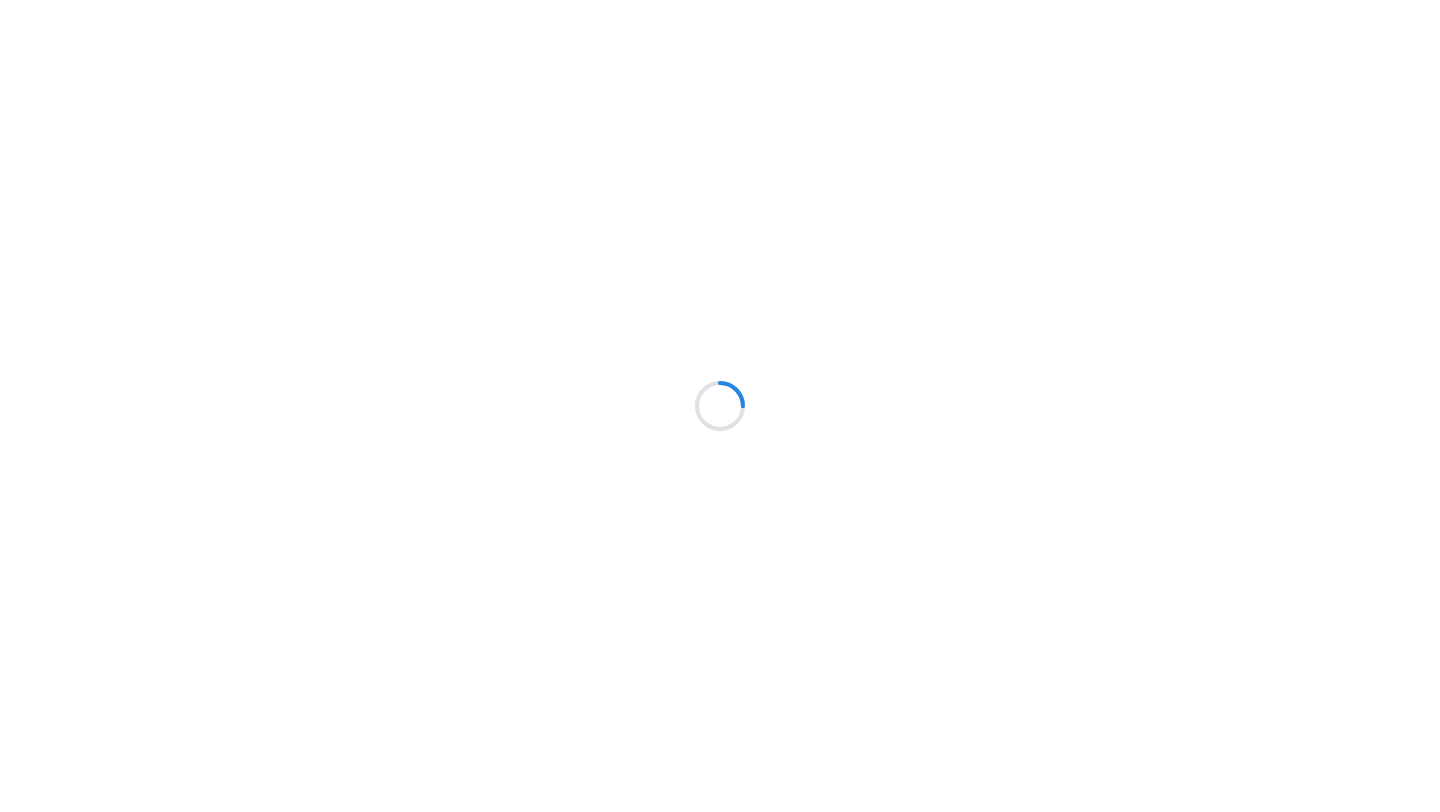 scroll, scrollTop: 0, scrollLeft: 0, axis: both 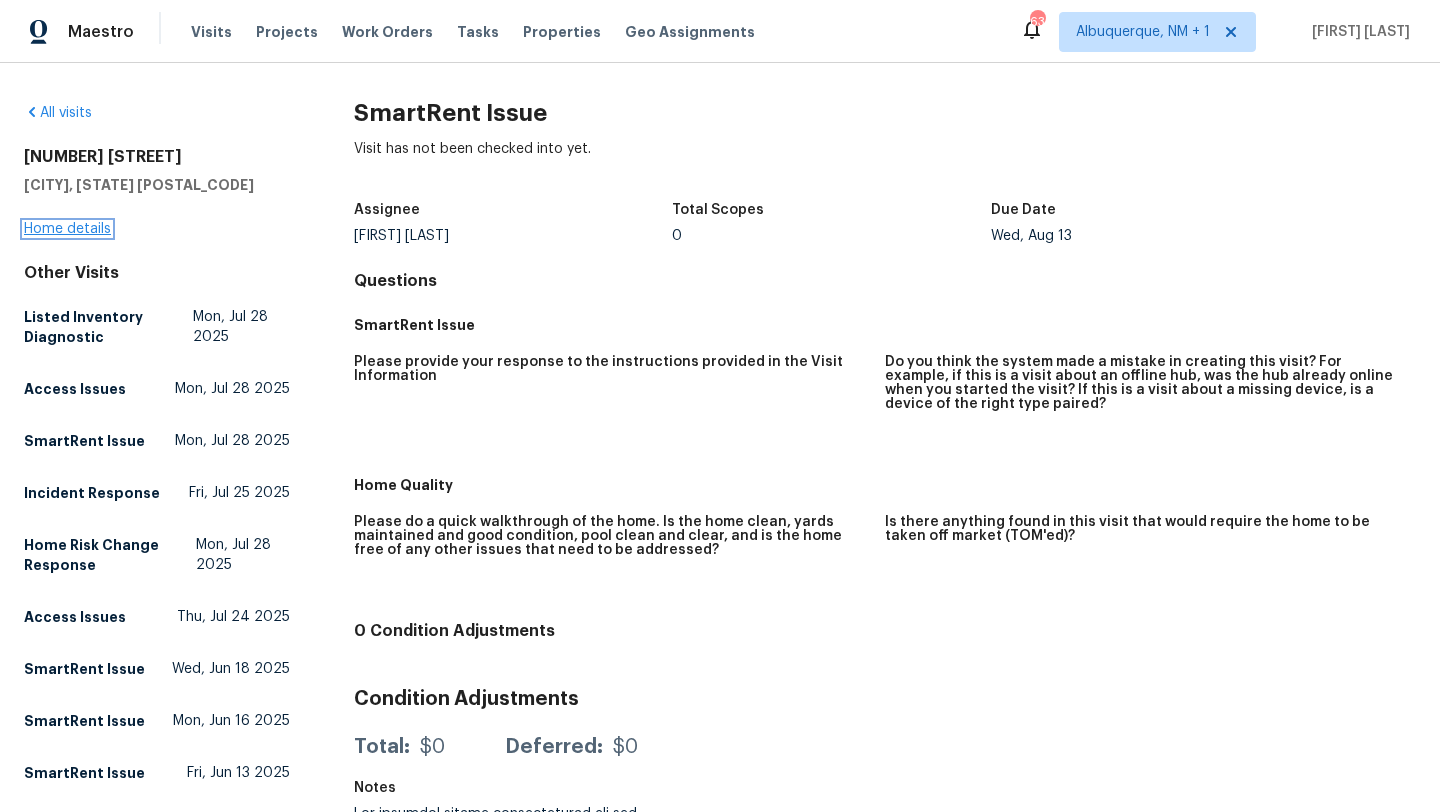 click on "Home details" at bounding box center (67, 229) 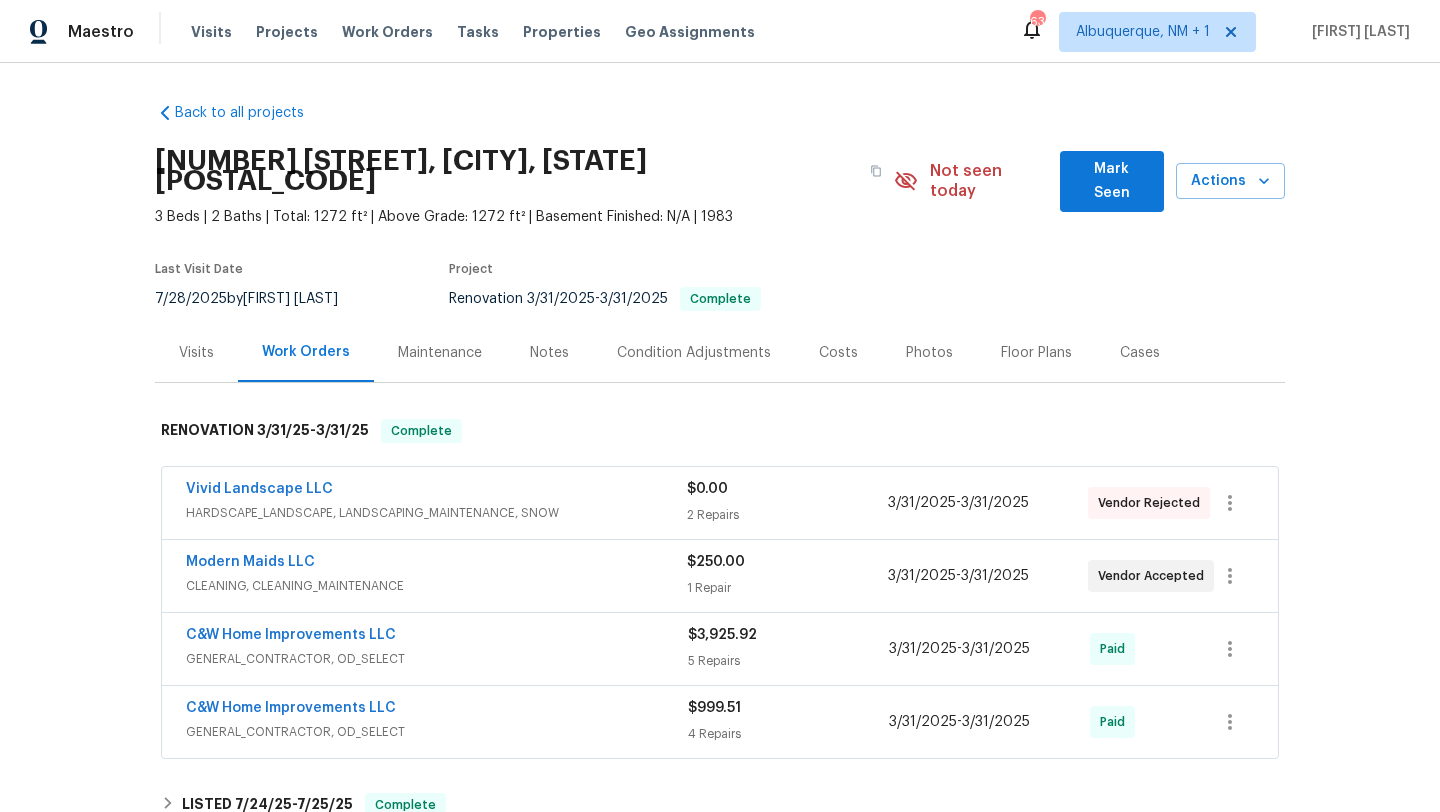 click on "Visits" at bounding box center [196, 352] 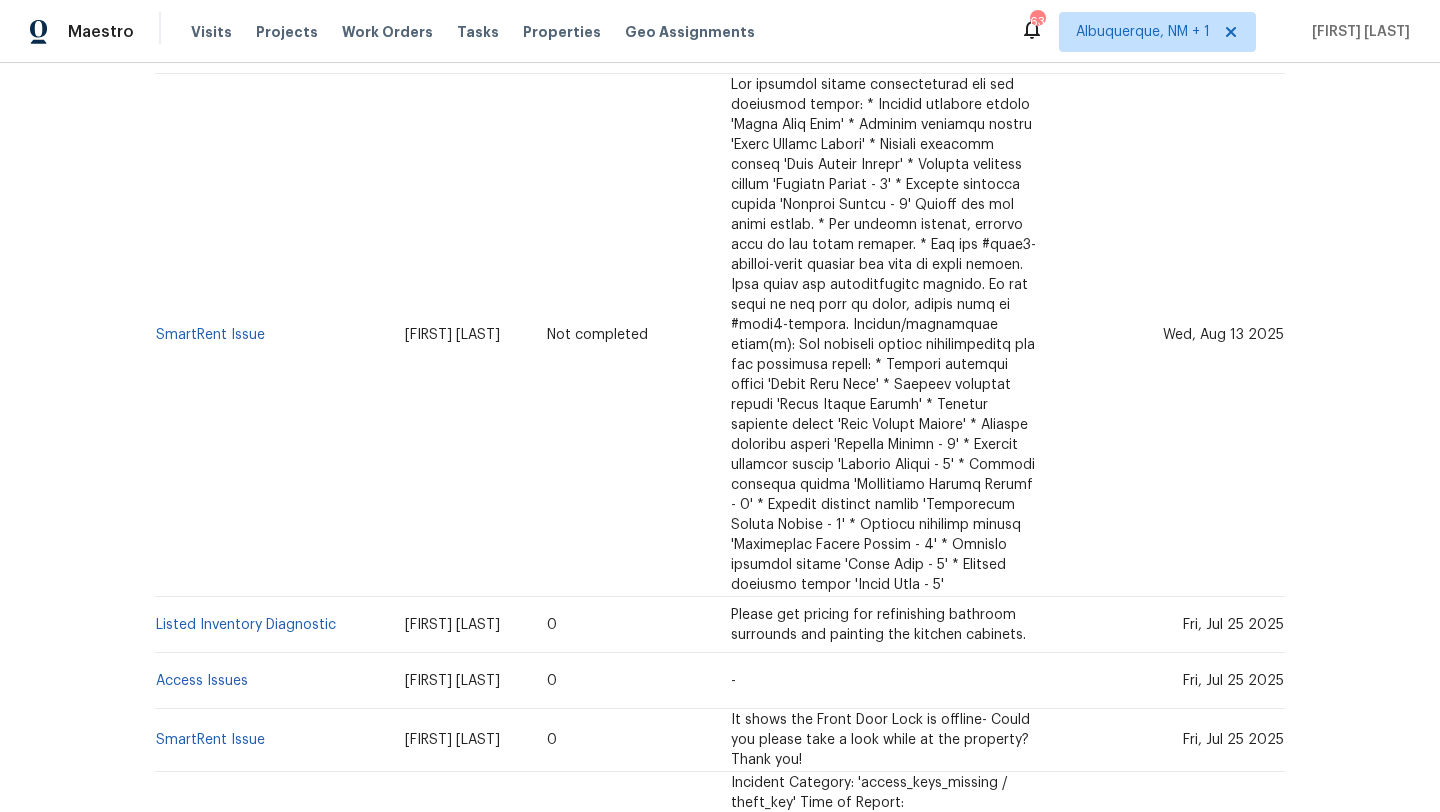 scroll, scrollTop: 0, scrollLeft: 0, axis: both 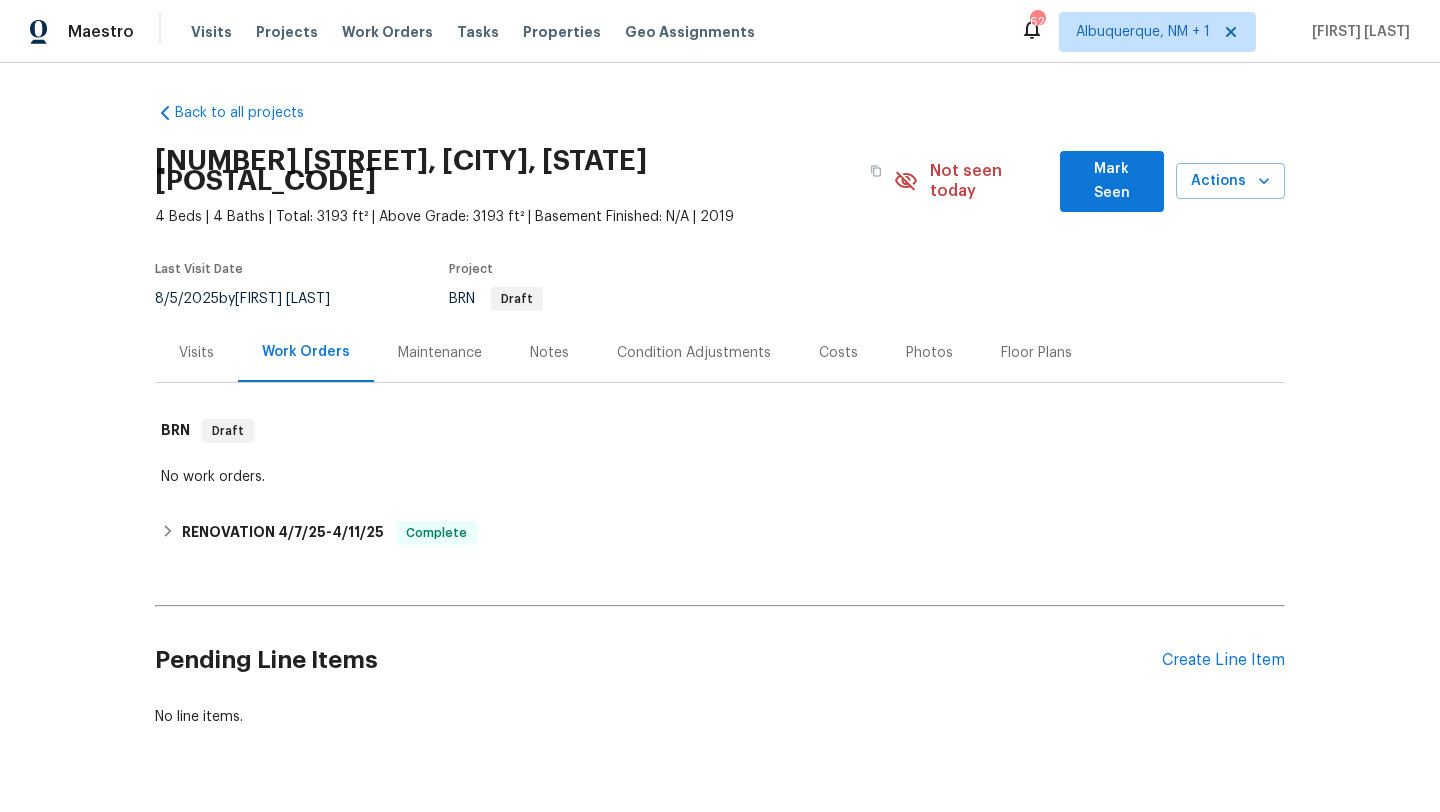 click on "Visits" at bounding box center (196, 353) 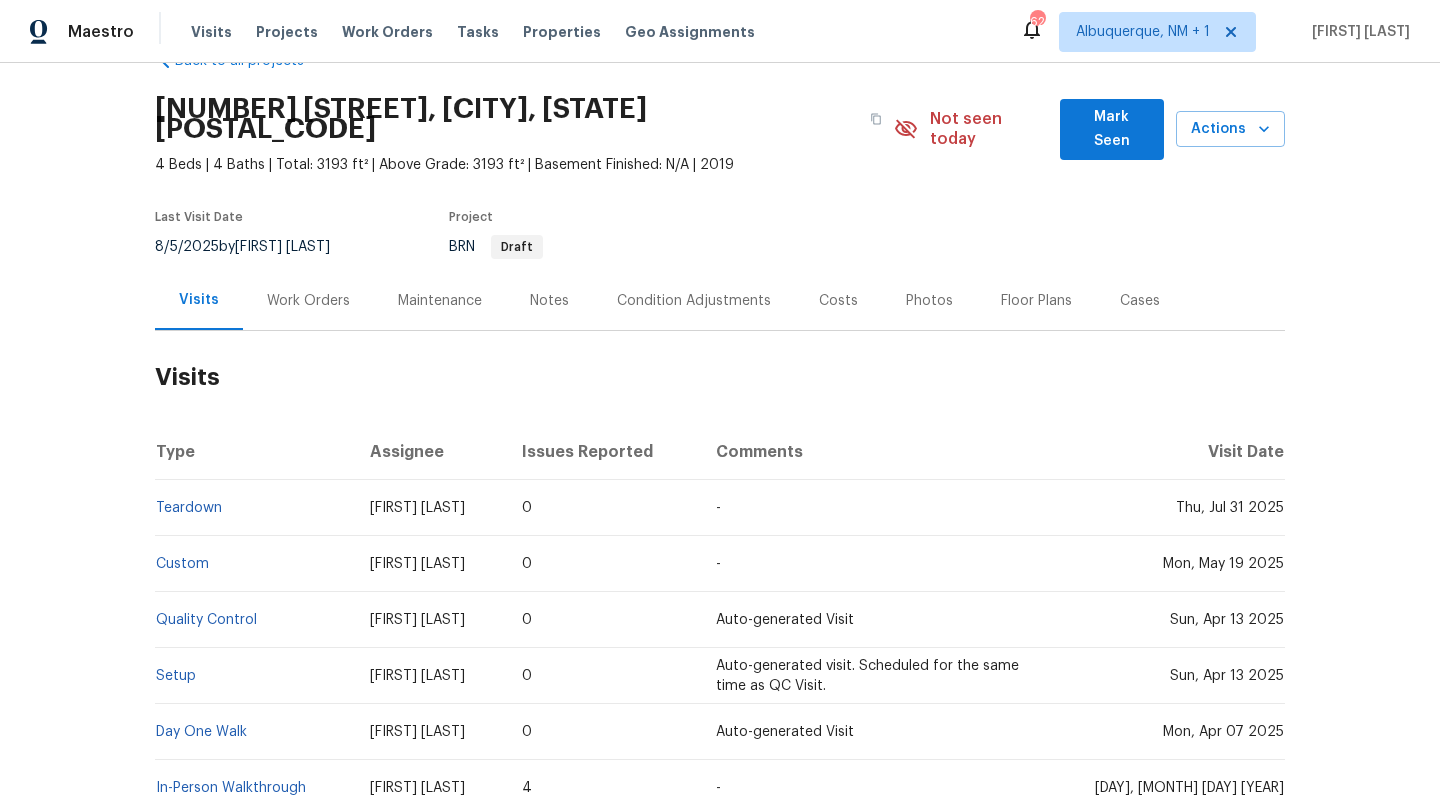 scroll, scrollTop: 85, scrollLeft: 0, axis: vertical 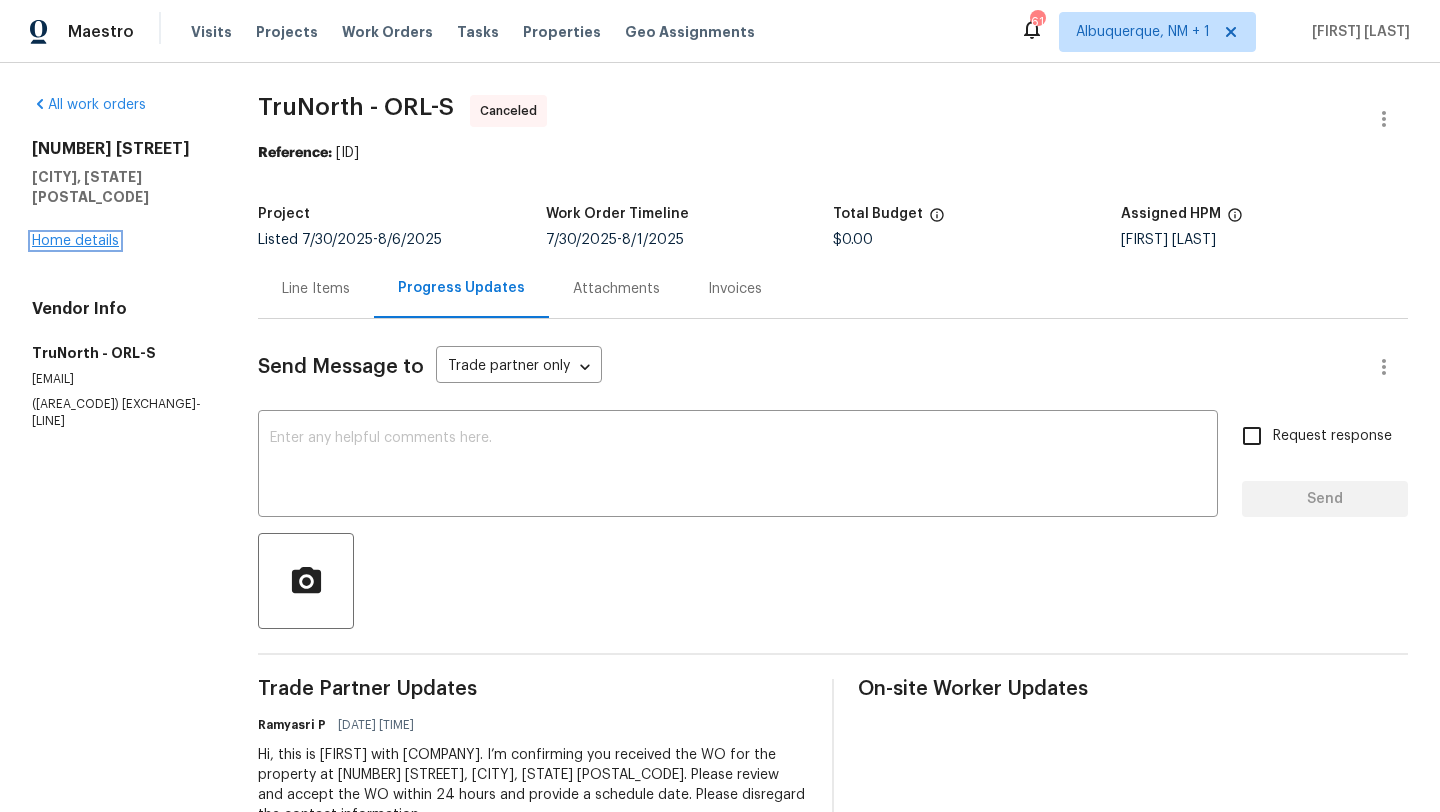 click on "Home details" at bounding box center [75, 241] 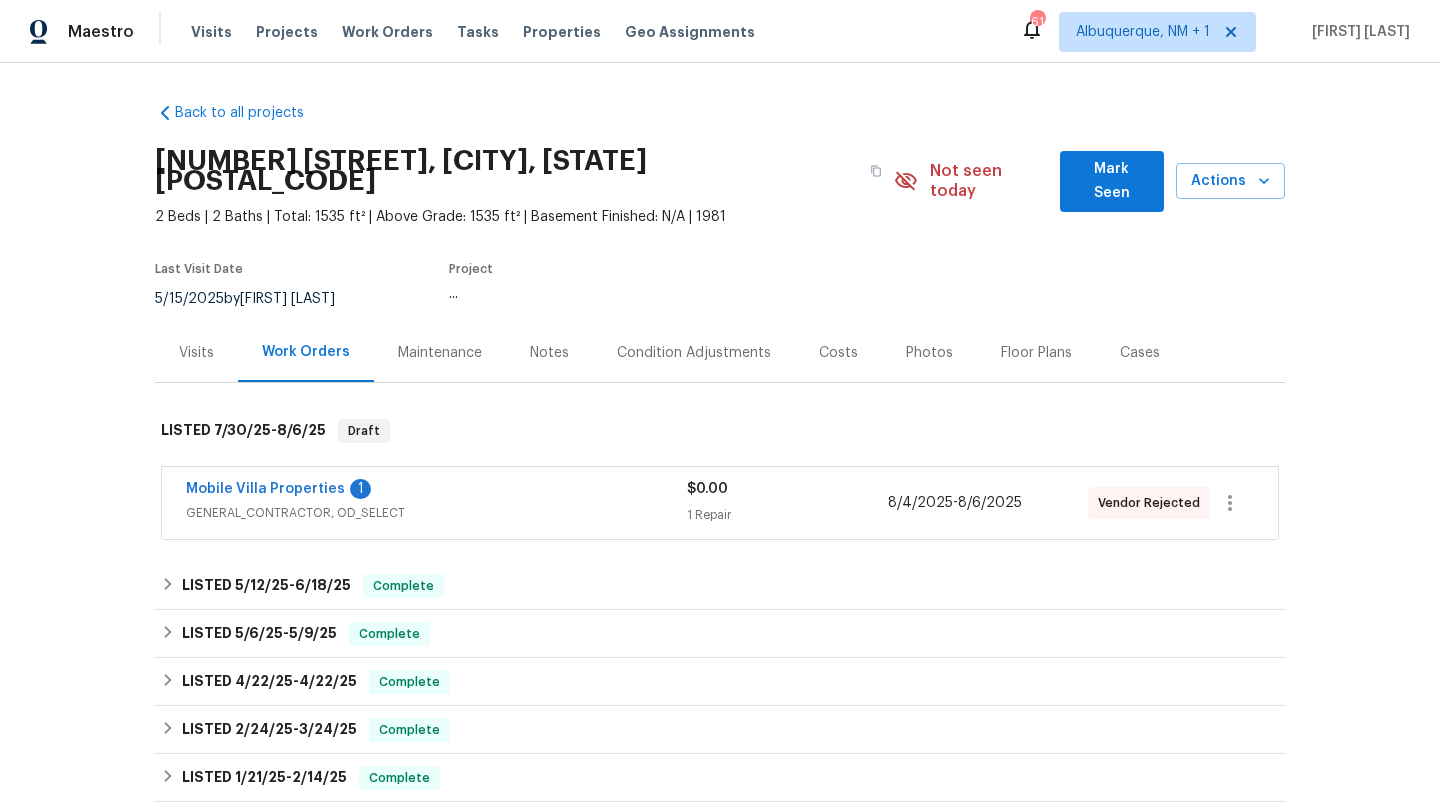click on "GENERAL_CONTRACTOR, OD_SELECT" at bounding box center (436, 513) 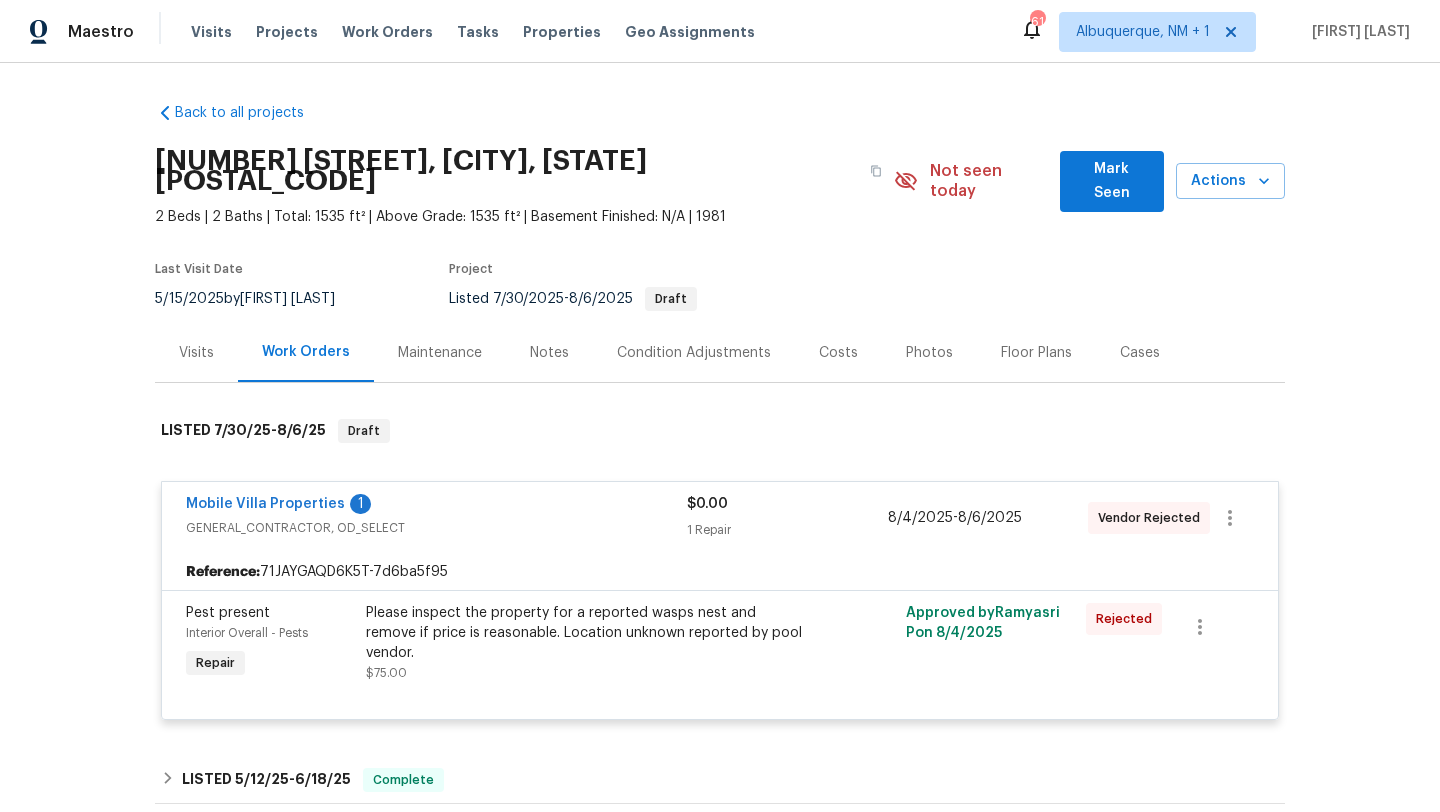 click on "Visits" at bounding box center [196, 352] 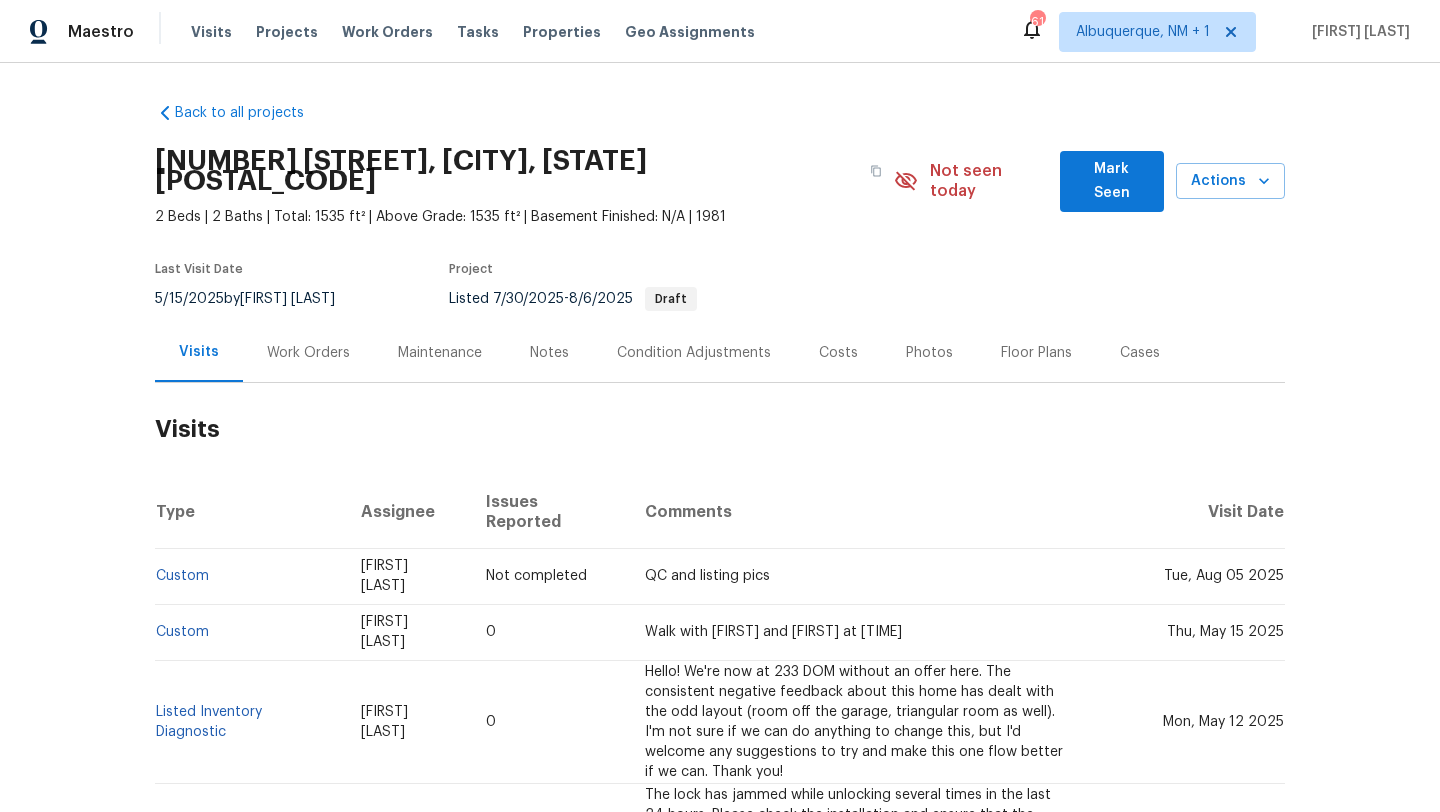 click on "Work Orders" at bounding box center [308, 352] 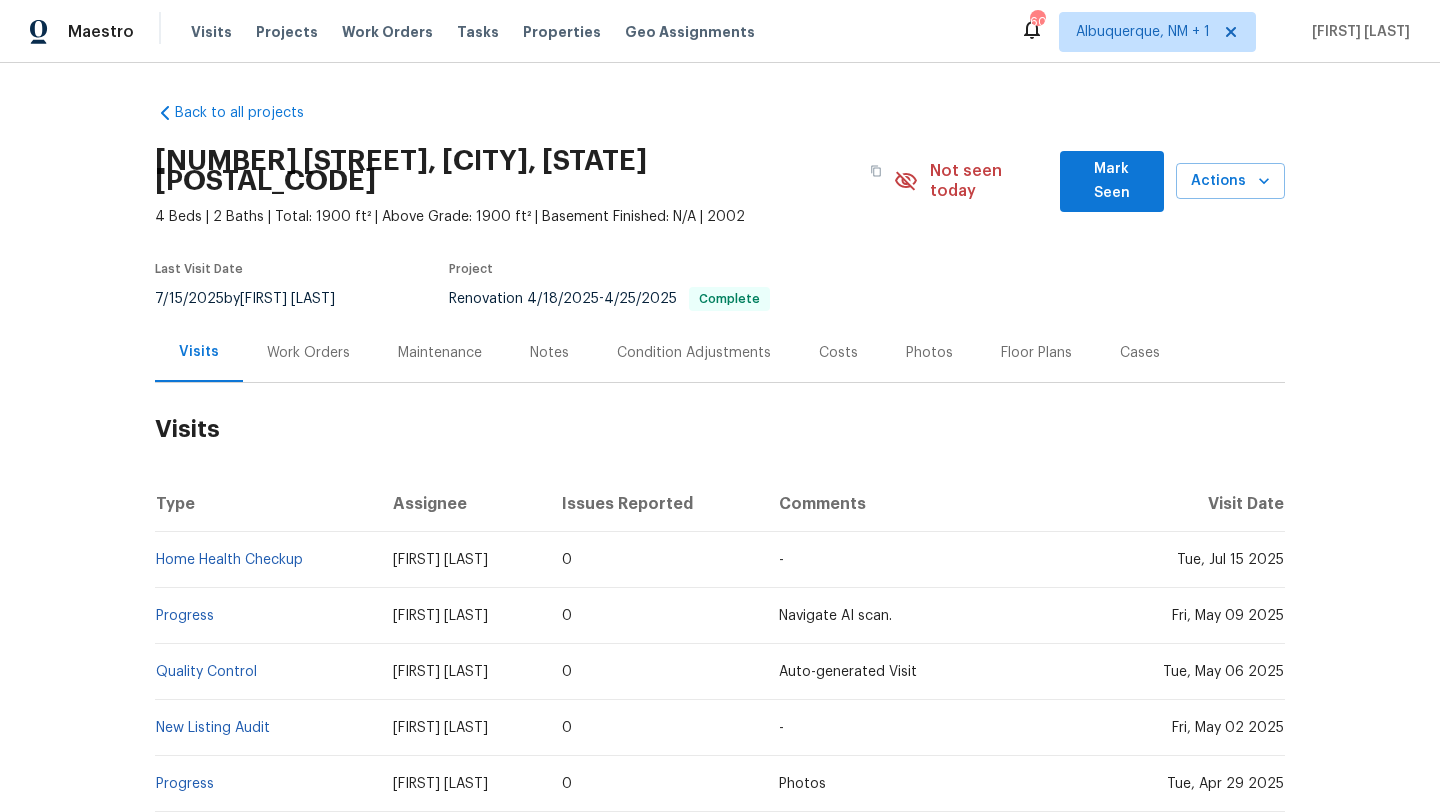 scroll, scrollTop: 0, scrollLeft: 0, axis: both 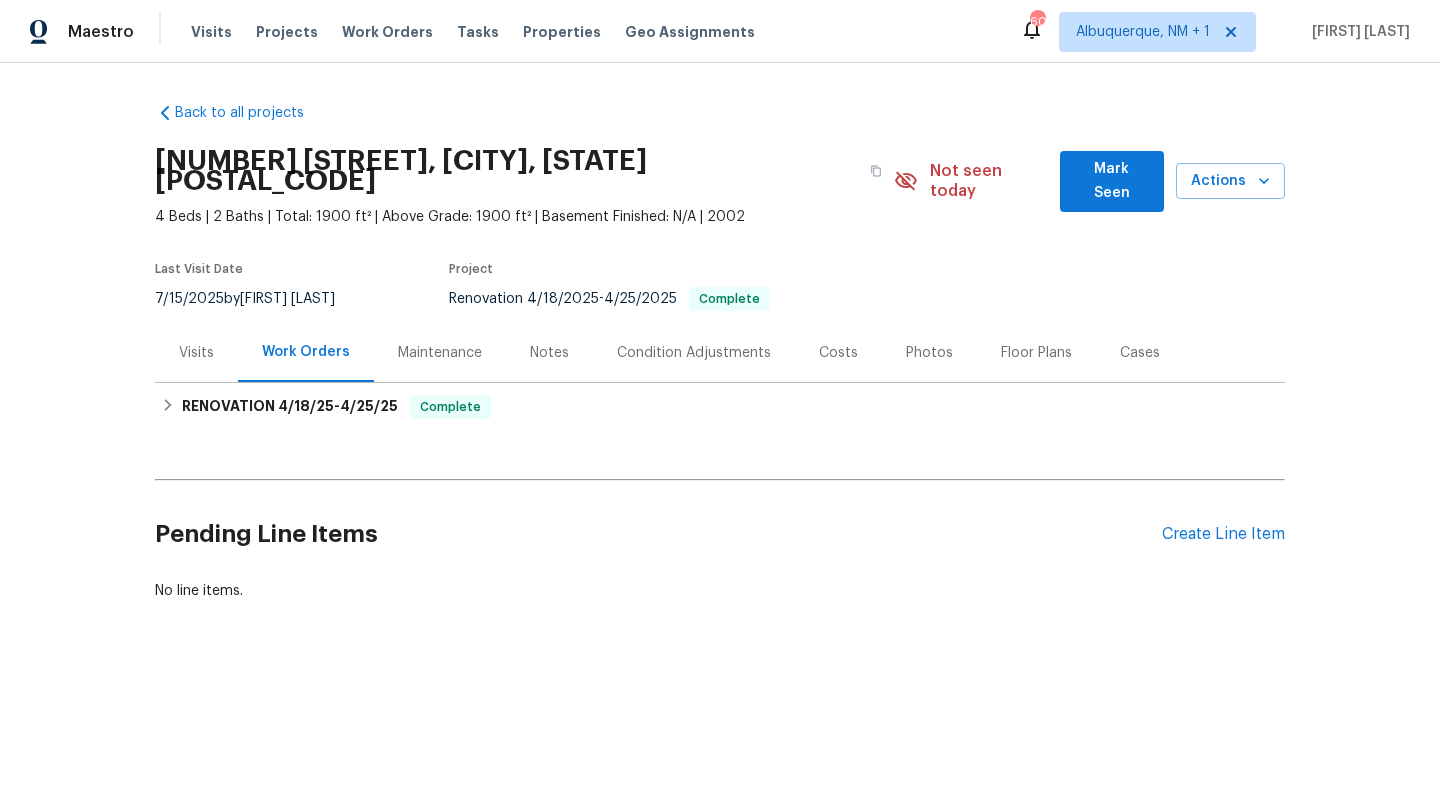 click on "Visits" at bounding box center (196, 352) 